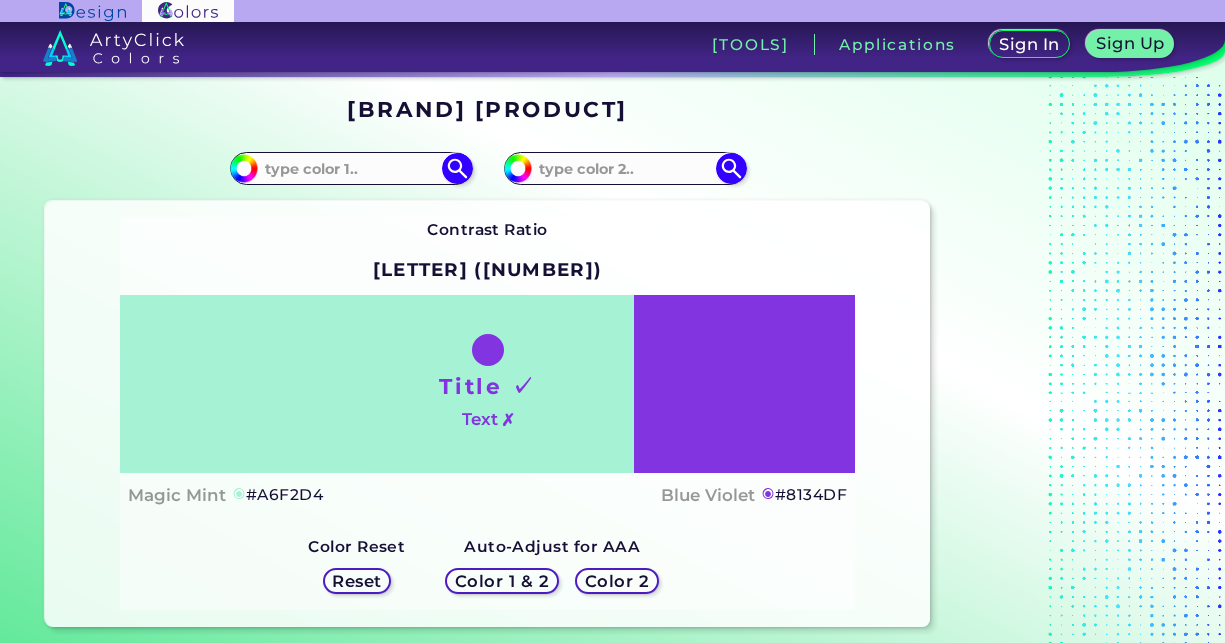scroll, scrollTop: 0, scrollLeft: 0, axis: both 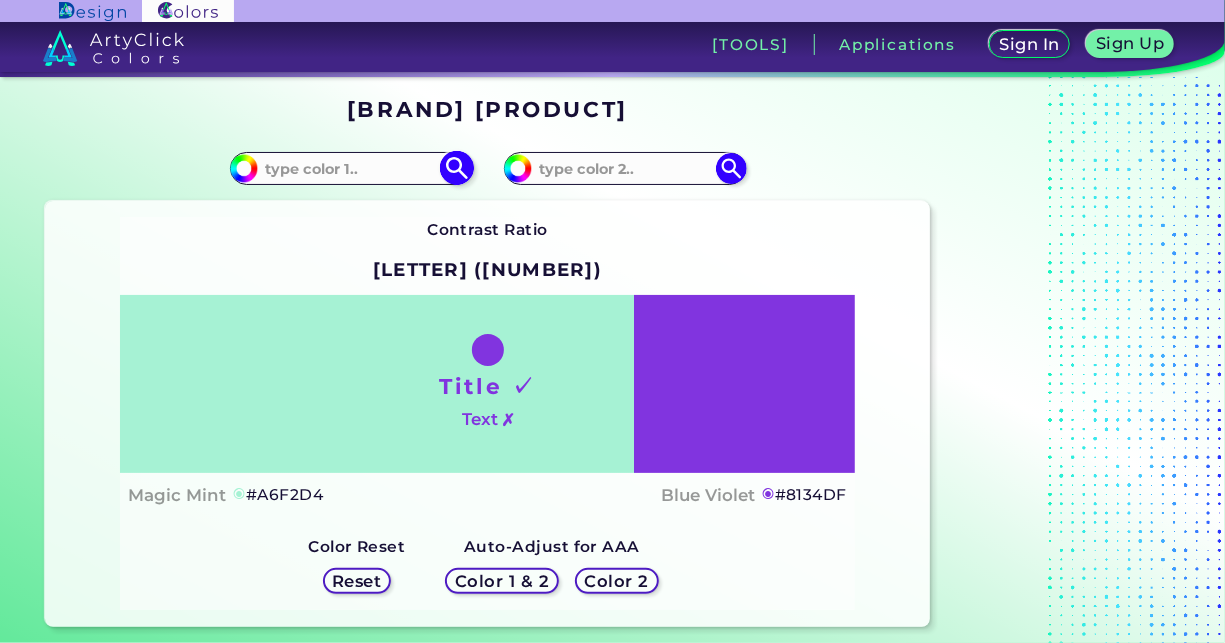 click at bounding box center (457, 168) 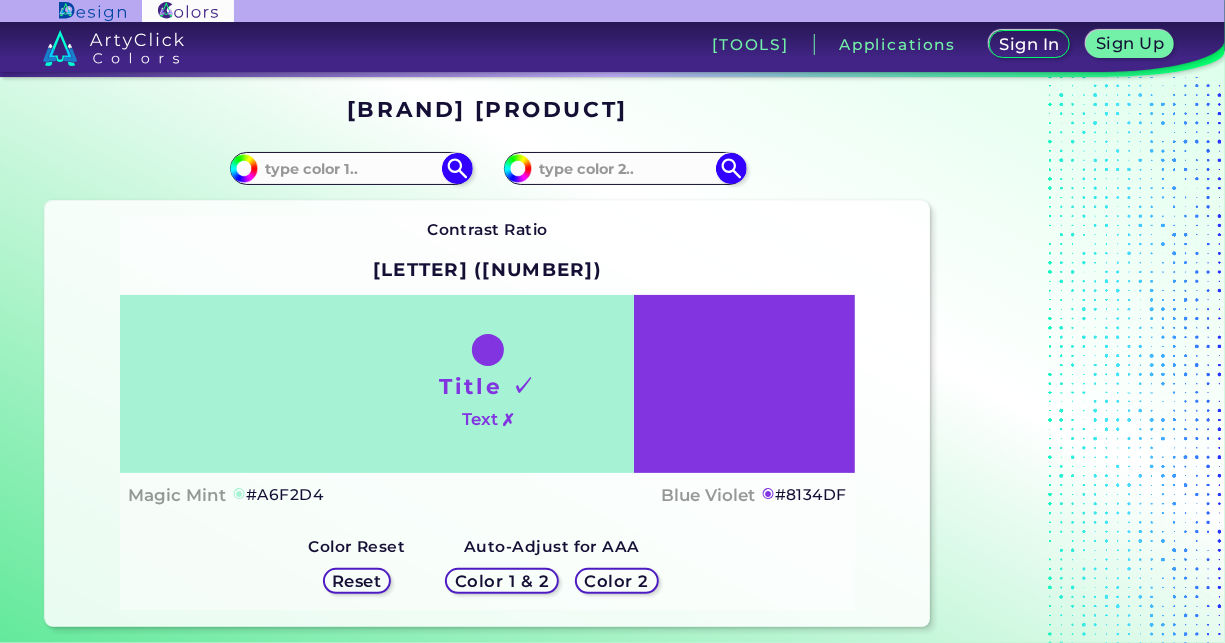 click on "◉" at bounding box center [768, 495] 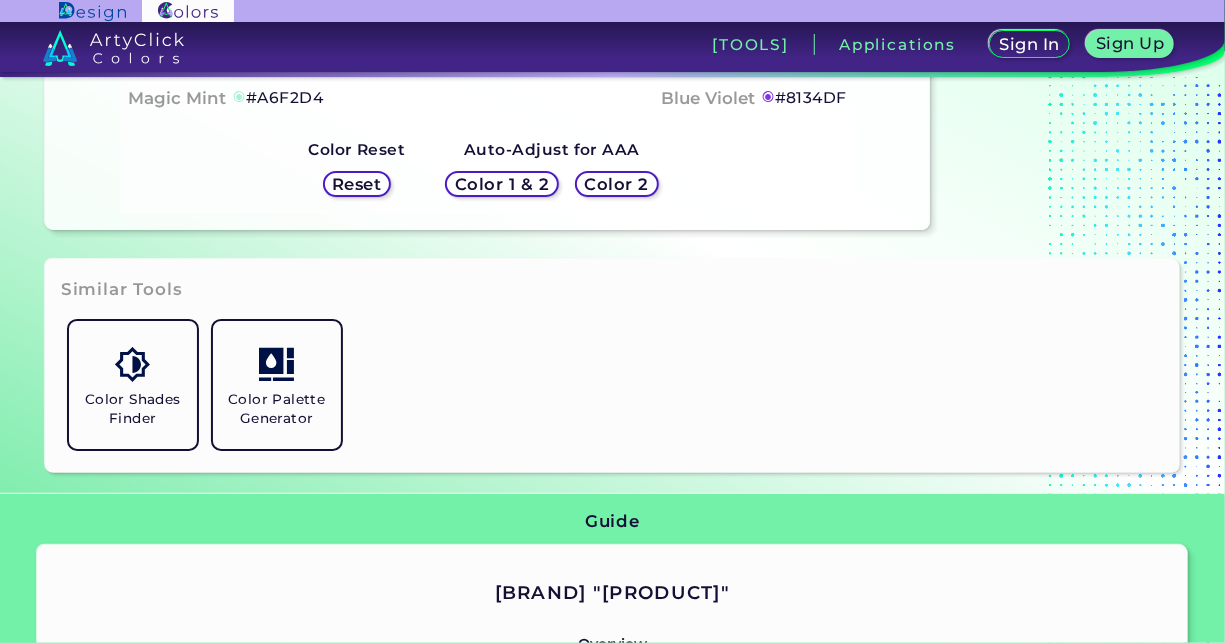 scroll, scrollTop: 398, scrollLeft: 0, axis: vertical 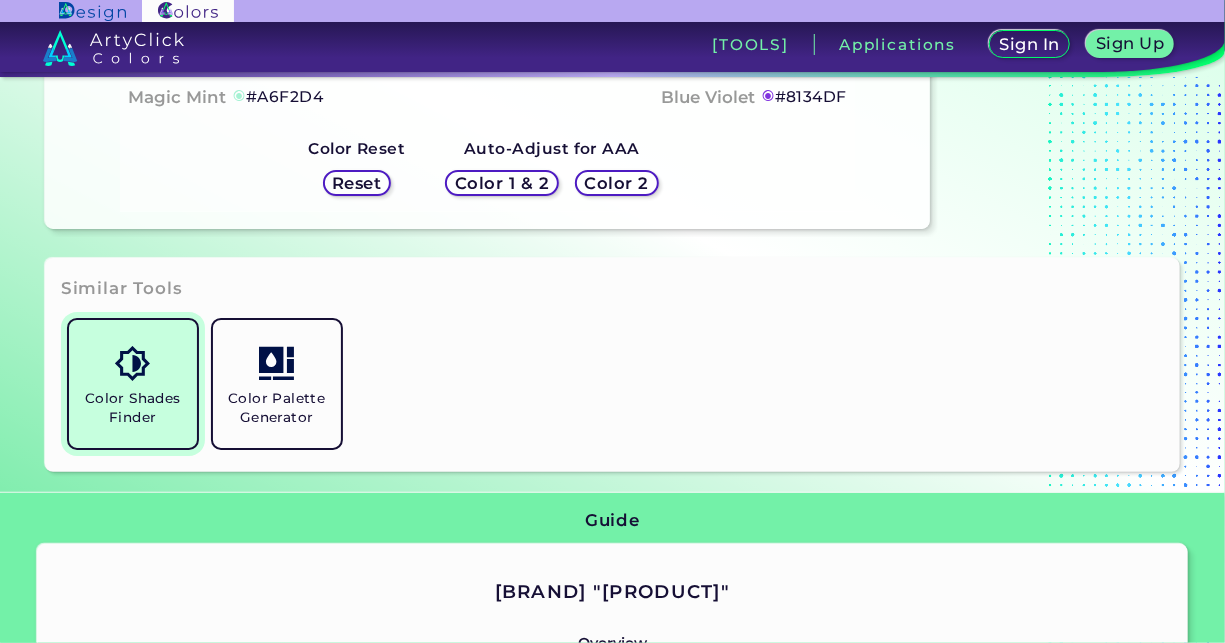 click on "Color Shades Finder" at bounding box center [133, 384] 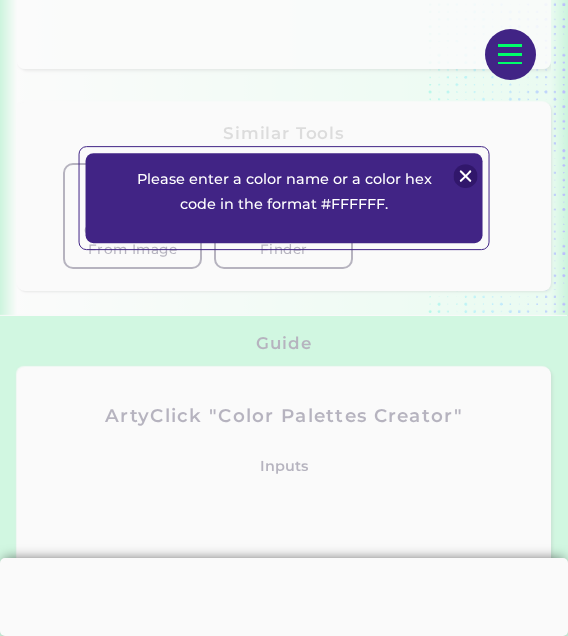 scroll, scrollTop: 700, scrollLeft: 0, axis: vertical 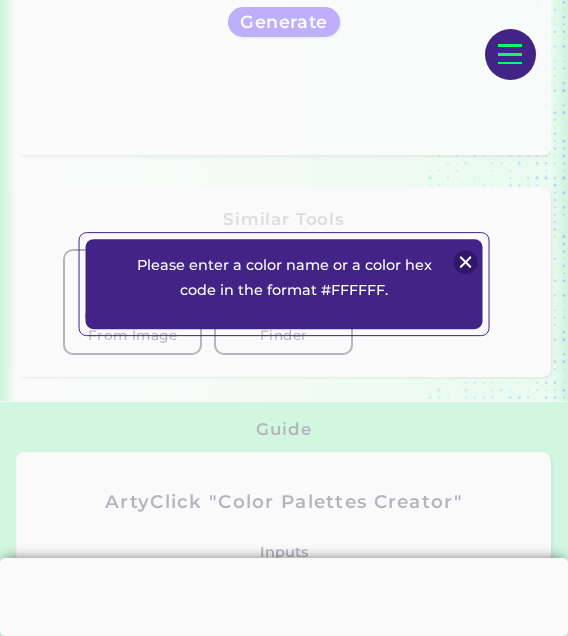 click at bounding box center [466, 262] 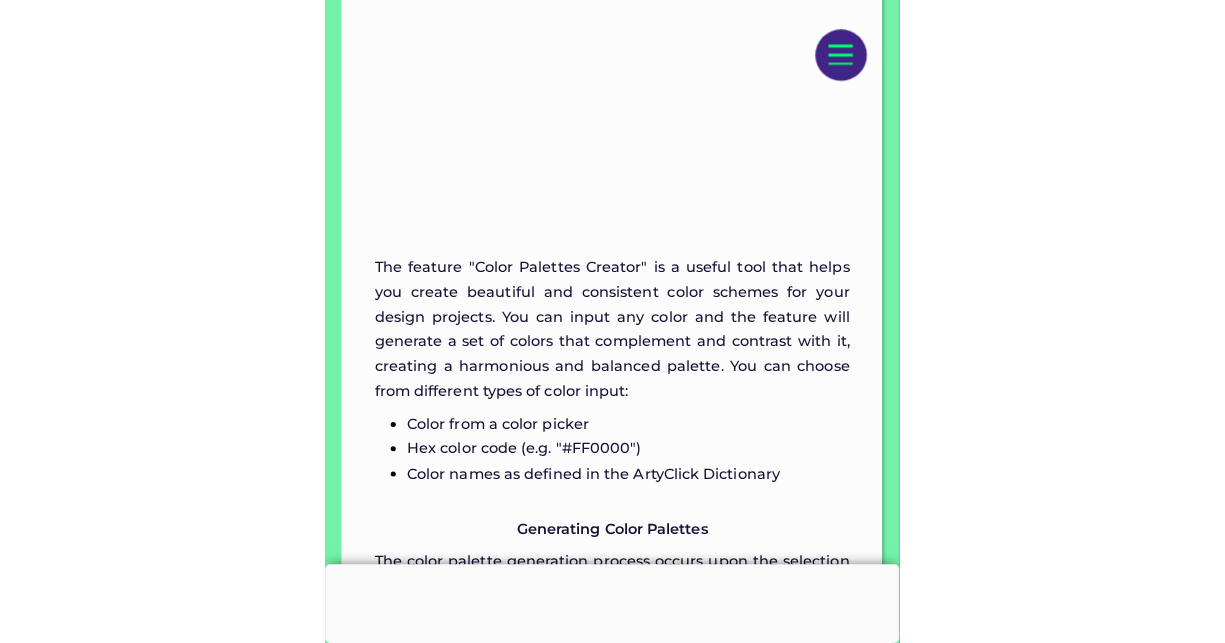 scroll, scrollTop: 700, scrollLeft: 0, axis: vertical 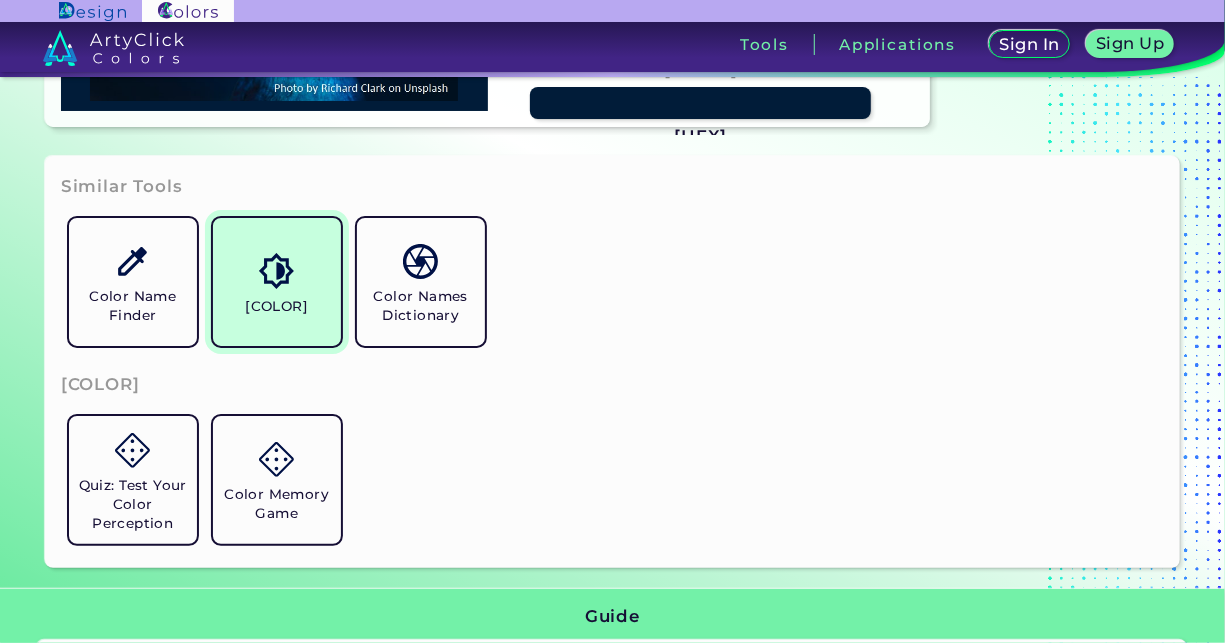 click on "Color Shades Finder" at bounding box center (276, 306) 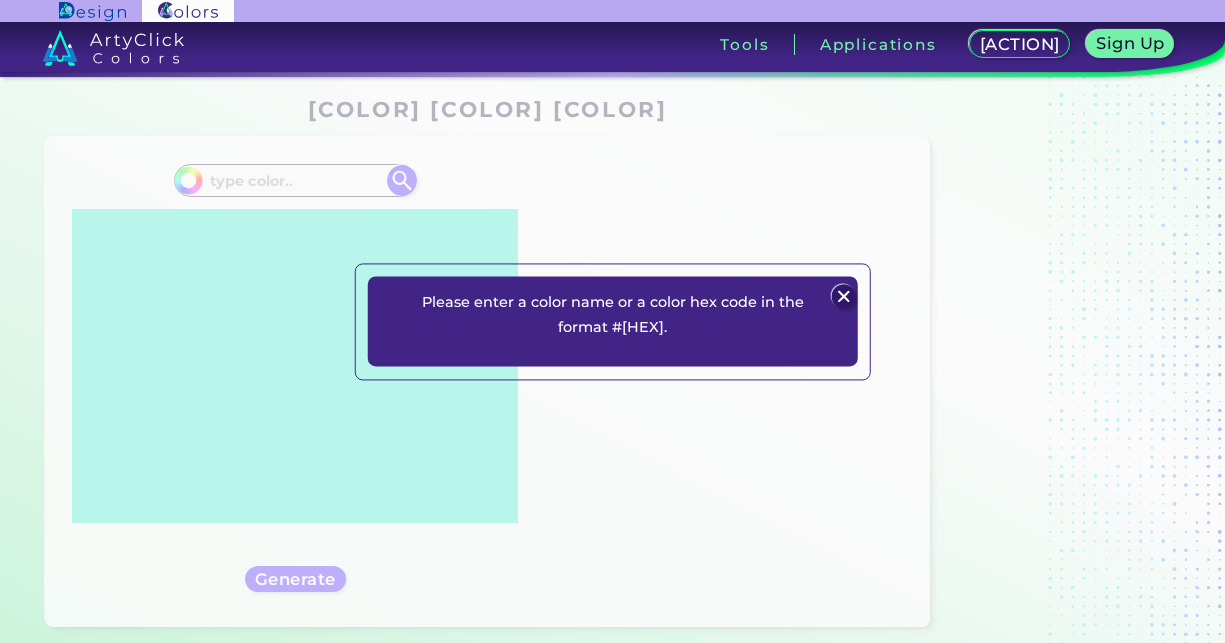 scroll, scrollTop: 0, scrollLeft: 0, axis: both 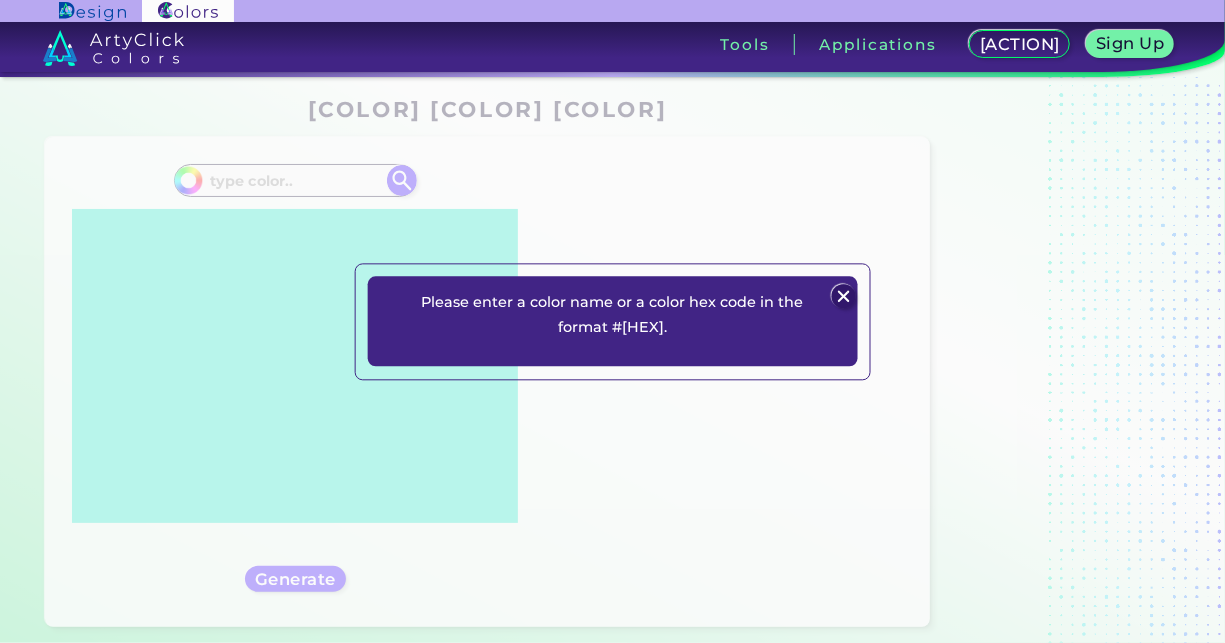 click at bounding box center (844, 296) 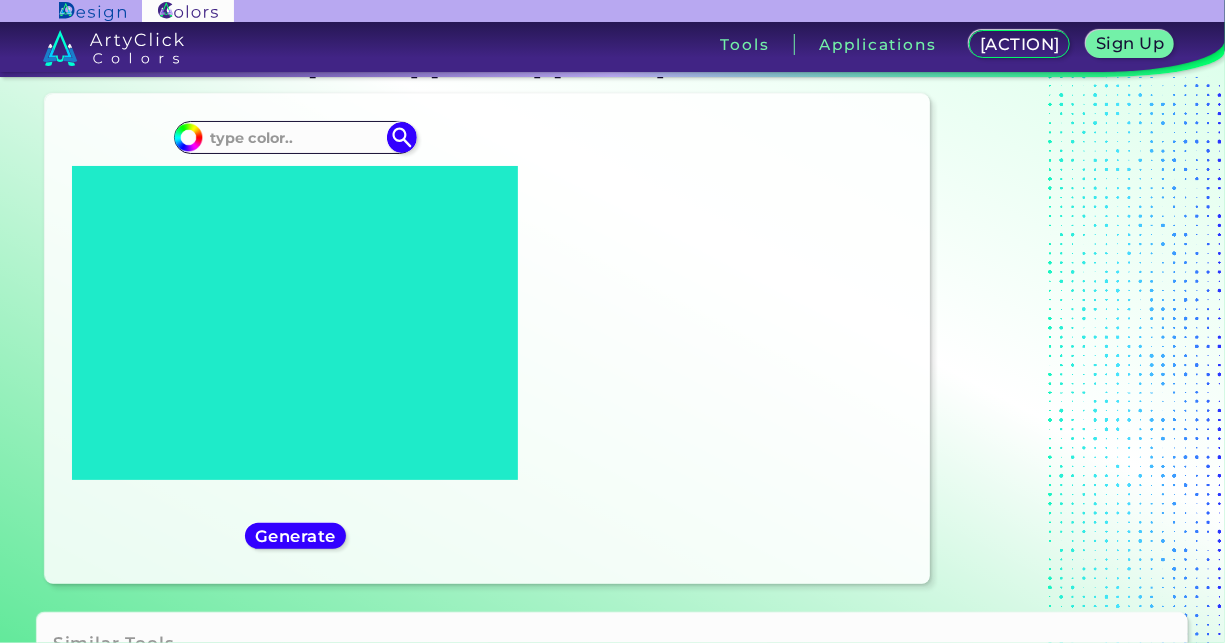 scroll, scrollTop: 0, scrollLeft: 0, axis: both 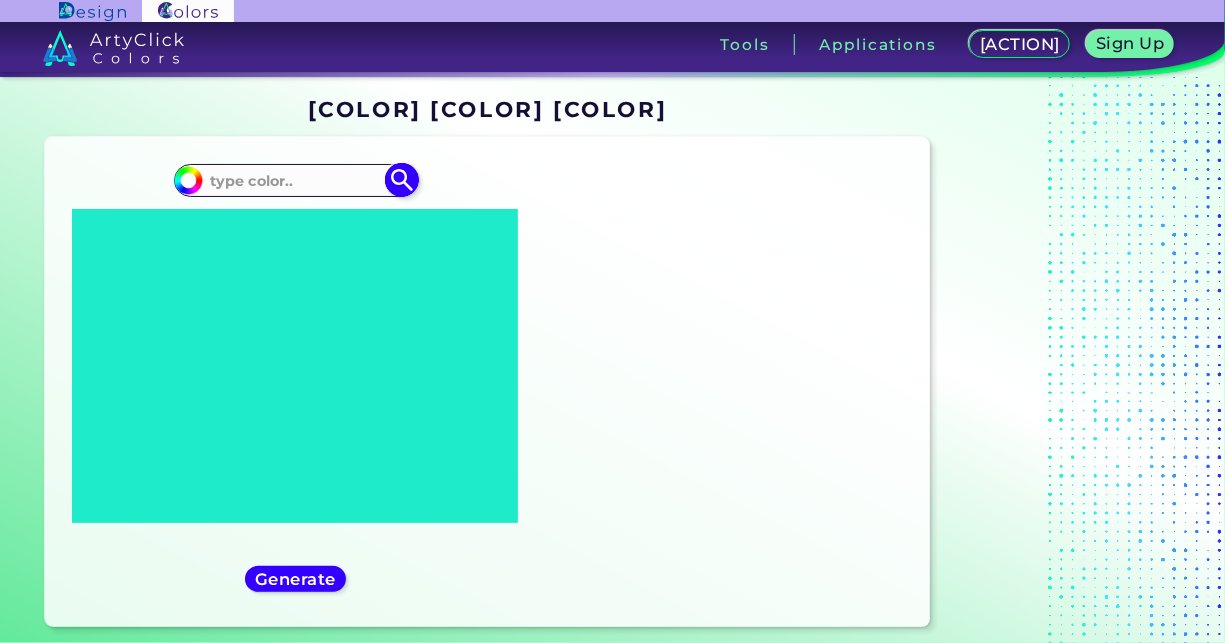 click at bounding box center (296, 180) 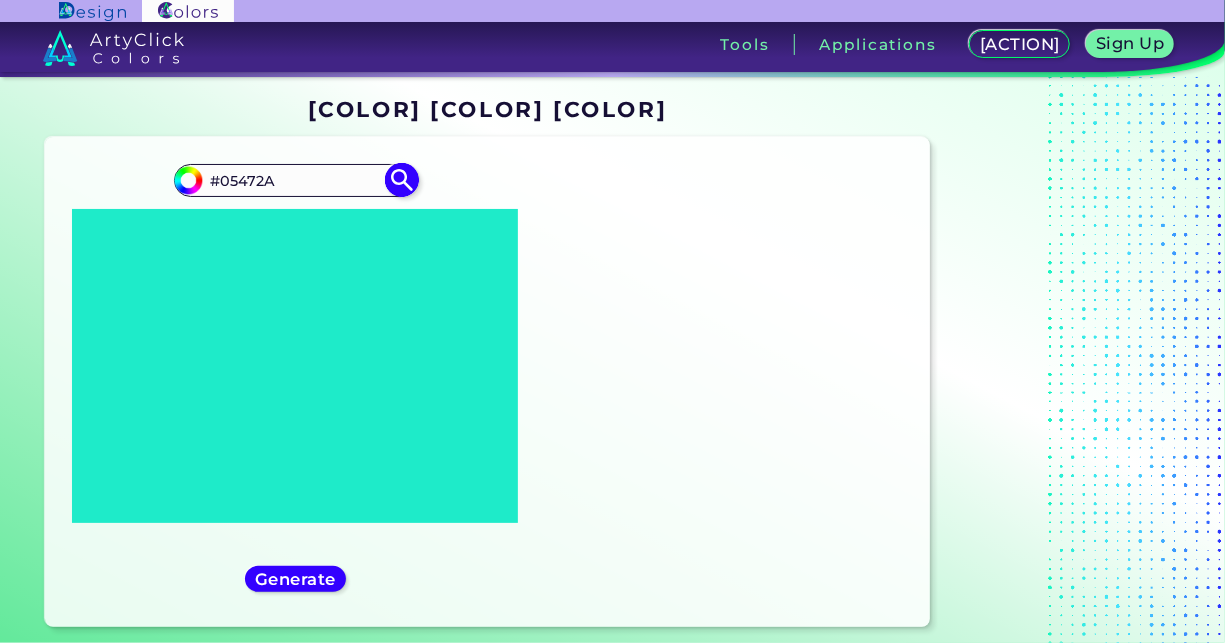 type on "#05472A" 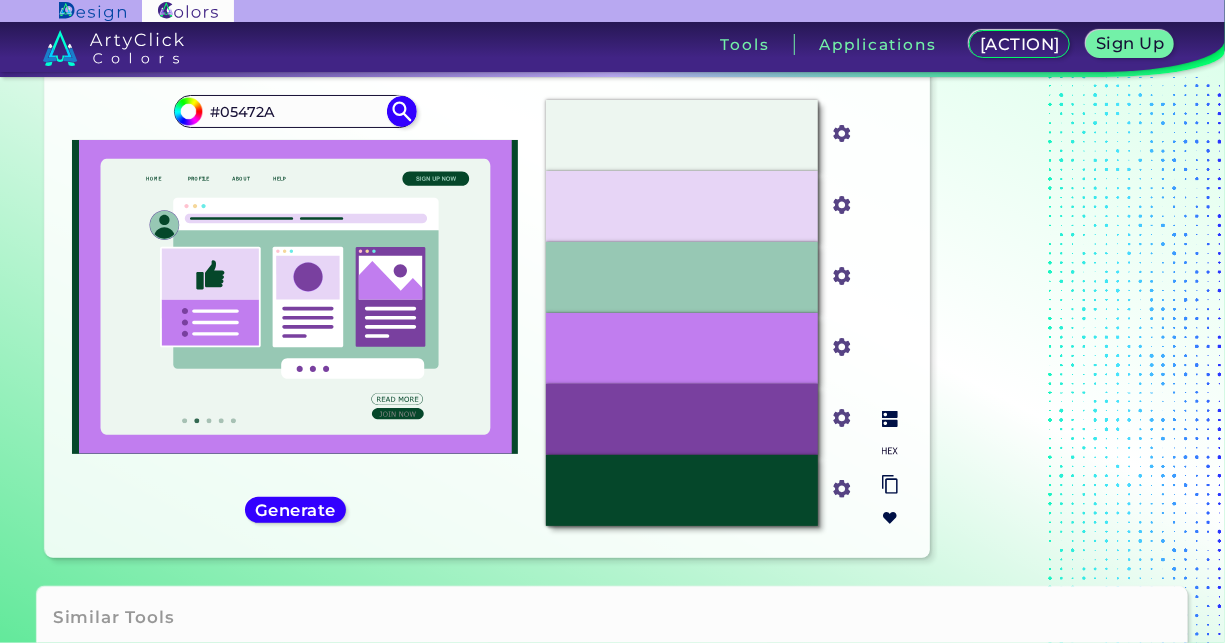 scroll, scrollTop: 0, scrollLeft: 0, axis: both 